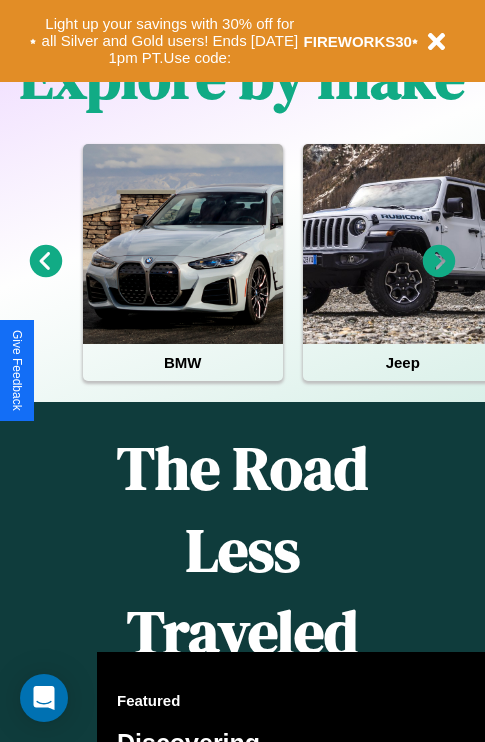 scroll, scrollTop: 0, scrollLeft: 0, axis: both 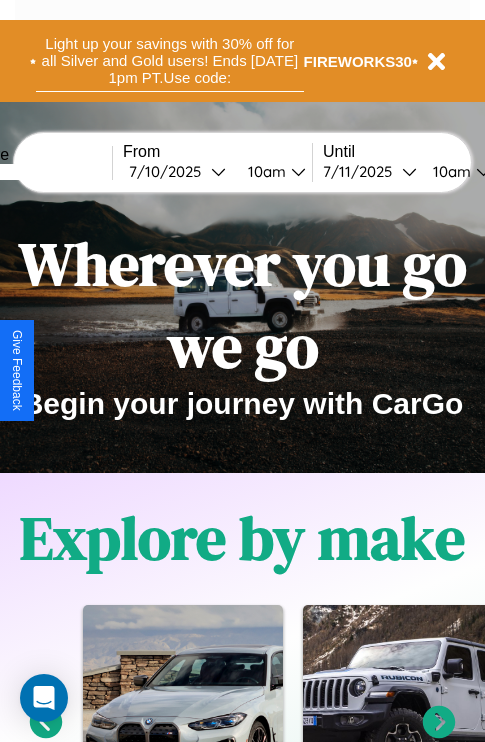 click on "Light up your savings with 30% off for all Silver and Gold users! Ends 8/1 at 1pm PT.  Use code:" at bounding box center (170, 61) 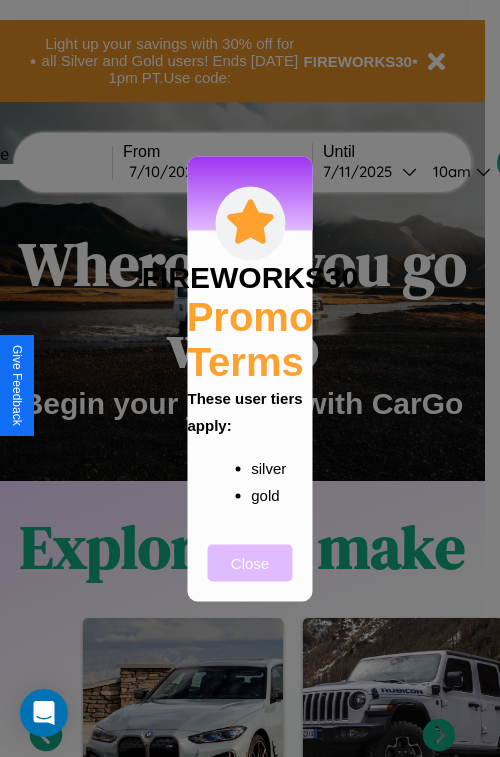click on "Close" at bounding box center (250, 562) 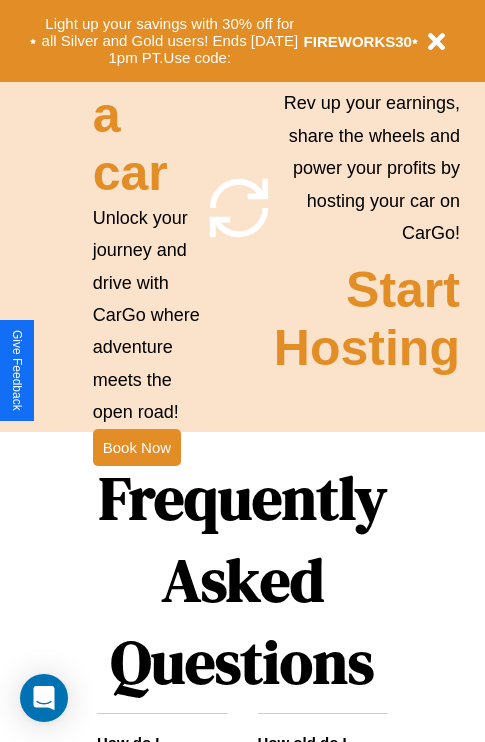 scroll, scrollTop: 1947, scrollLeft: 0, axis: vertical 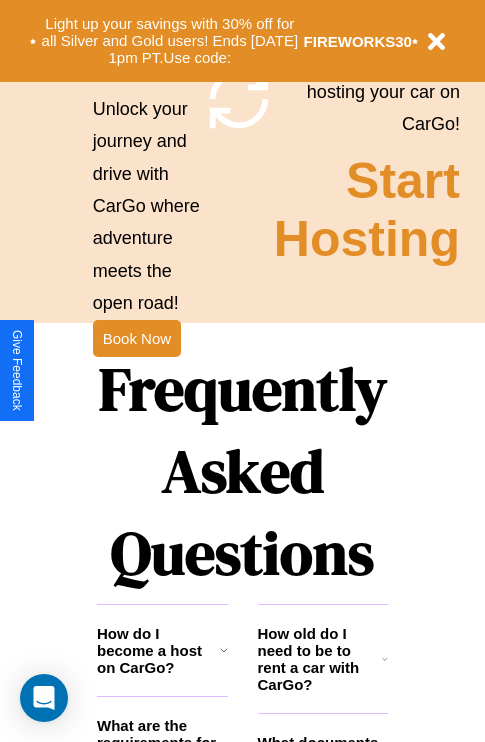 click on "Frequently Asked Questions" at bounding box center [242, 471] 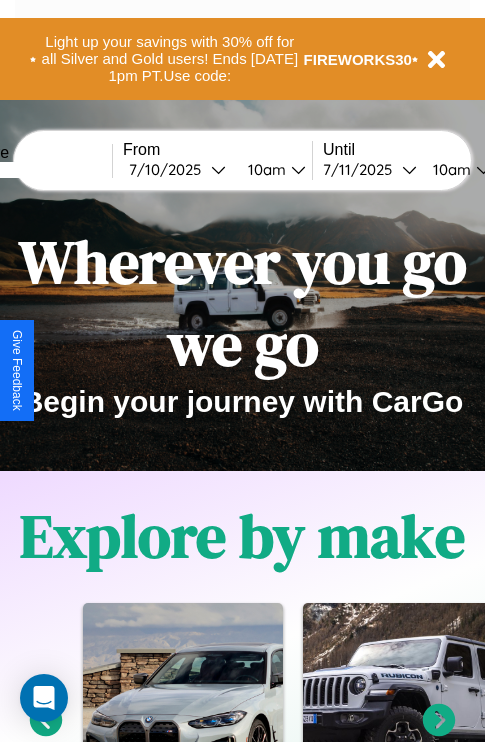 scroll, scrollTop: 0, scrollLeft: 0, axis: both 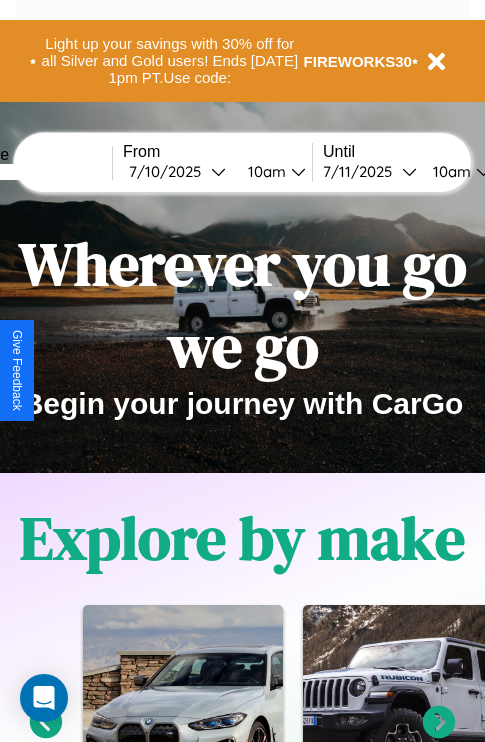click at bounding box center [37, 172] 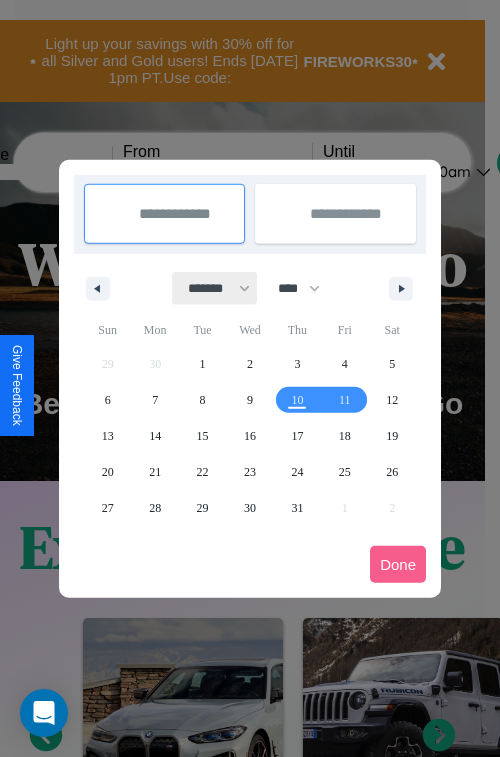click on "******* ******** ***** ***** *** **** **** ****** ********* ******* ******** ********" at bounding box center [215, 288] 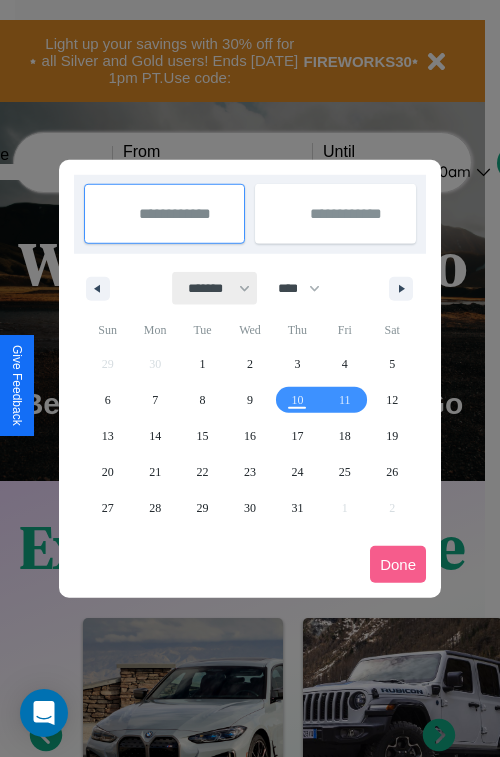 select on "*" 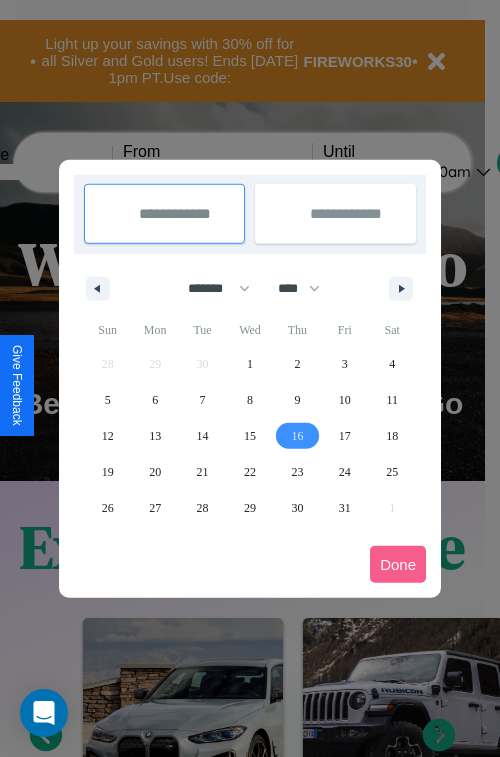 click on "16" at bounding box center [297, 436] 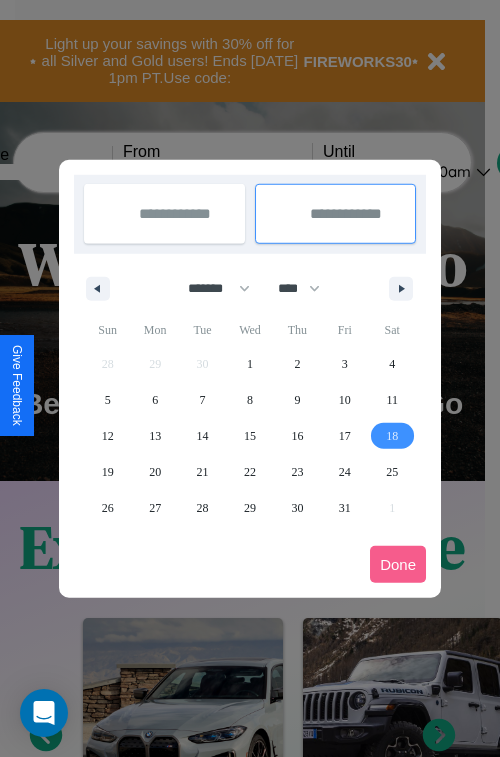click on "18" at bounding box center [392, 436] 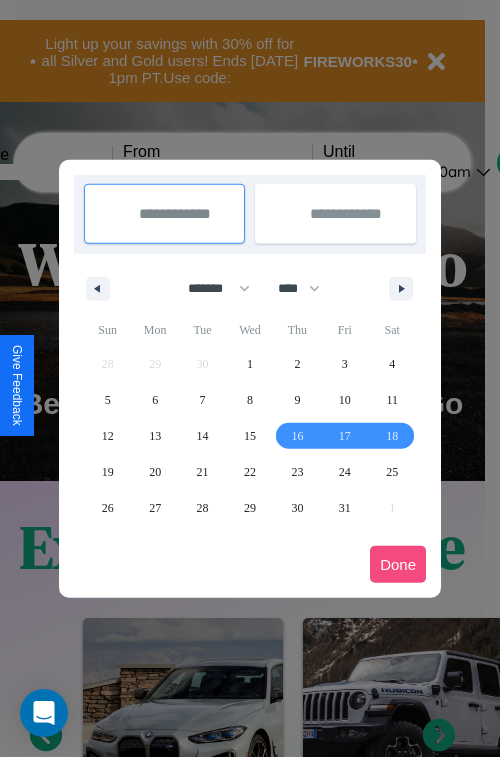 click on "Done" at bounding box center (398, 564) 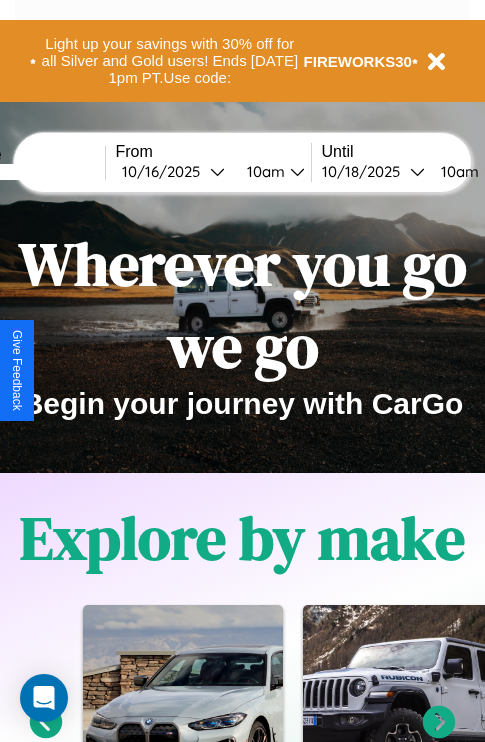 scroll, scrollTop: 0, scrollLeft: 80, axis: horizontal 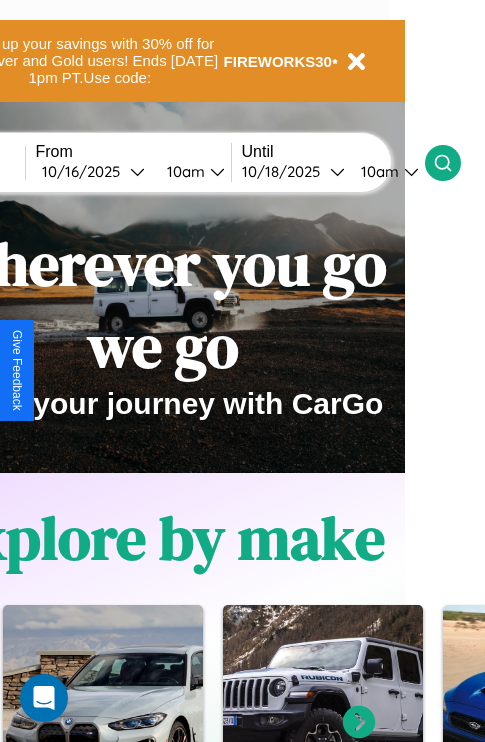 click 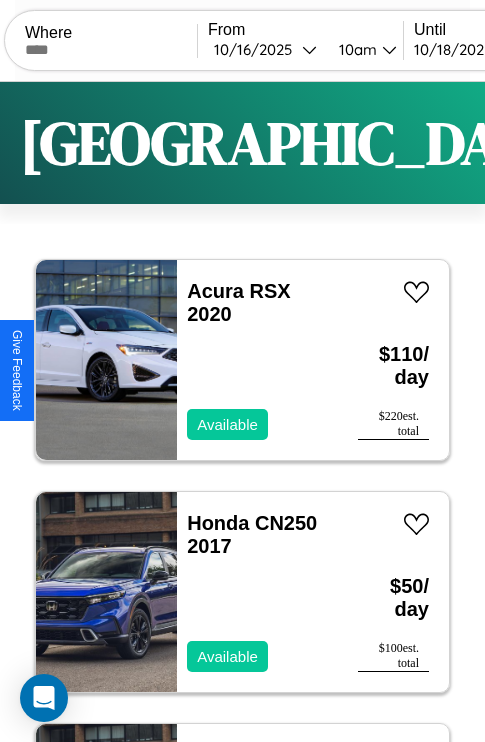 scroll, scrollTop: 66, scrollLeft: 0, axis: vertical 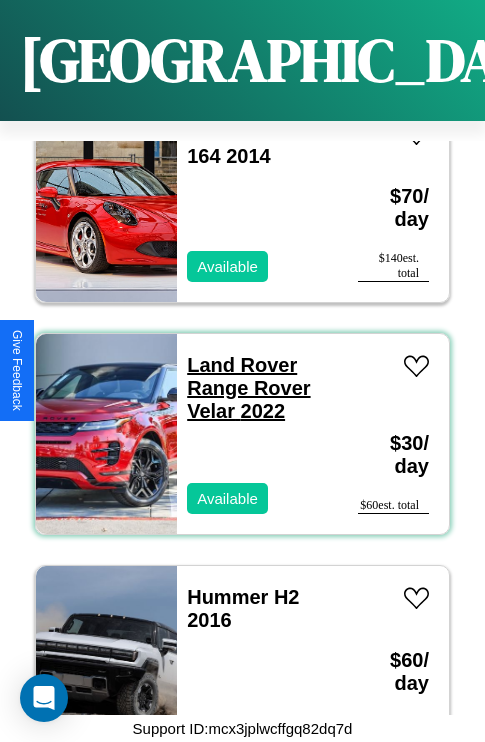 click on "Land Rover   Range Rover Velar   2022" at bounding box center (248, 388) 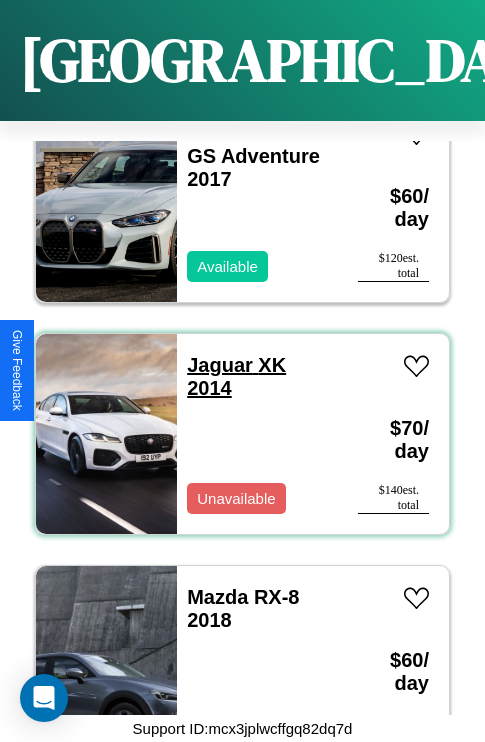 click on "Jaguar   XK   2014" at bounding box center [236, 376] 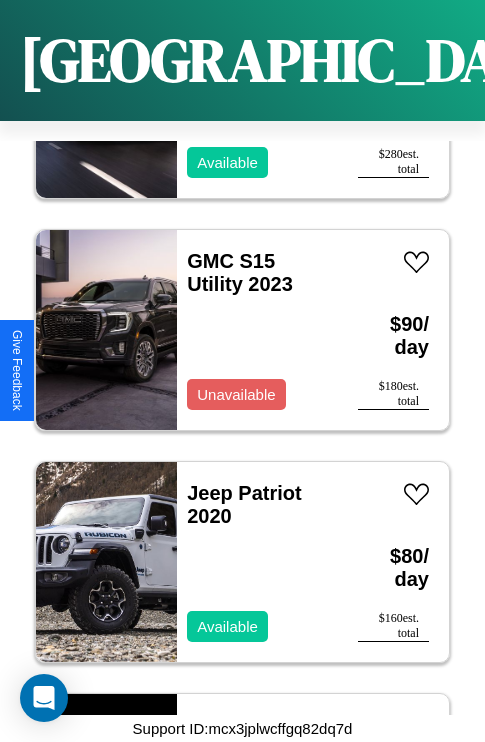scroll, scrollTop: 7731, scrollLeft: 0, axis: vertical 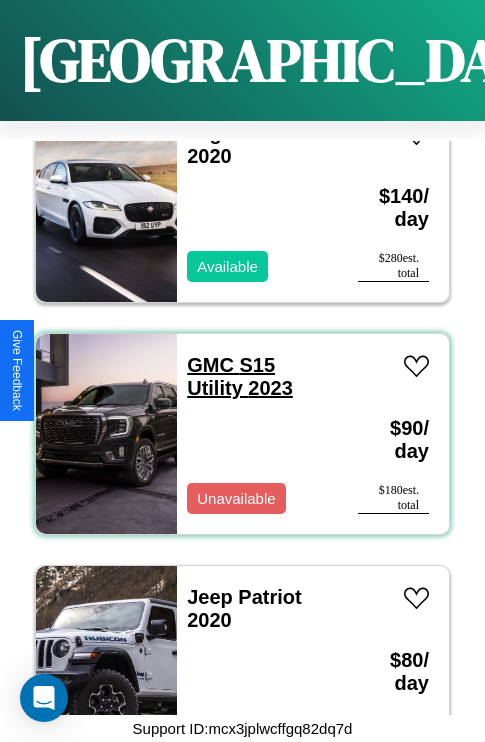 click on "GMC   S15 Utility   2023" at bounding box center [240, 376] 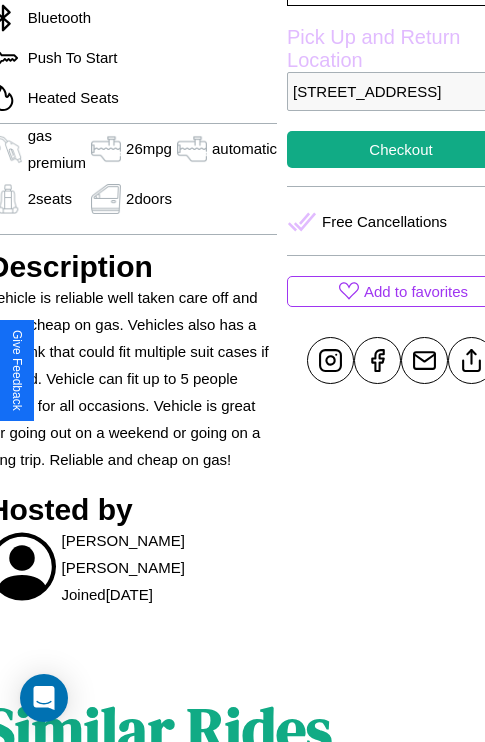 scroll, scrollTop: 669, scrollLeft: 87, axis: both 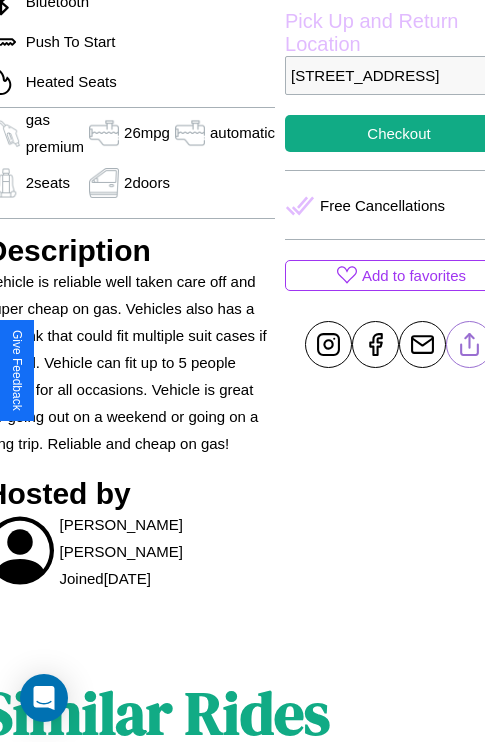 click 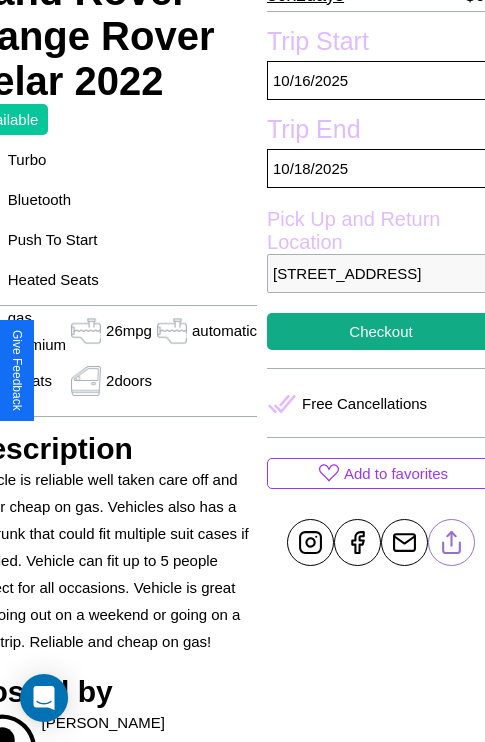 scroll, scrollTop: 458, scrollLeft: 107, axis: both 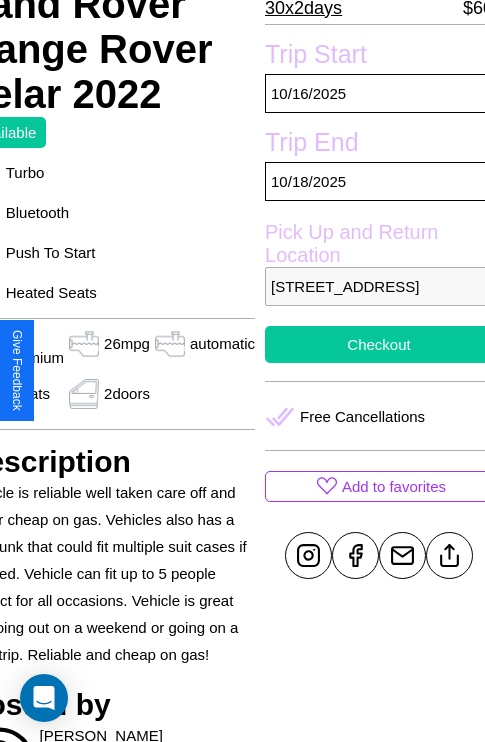 click on "Checkout" at bounding box center [379, 344] 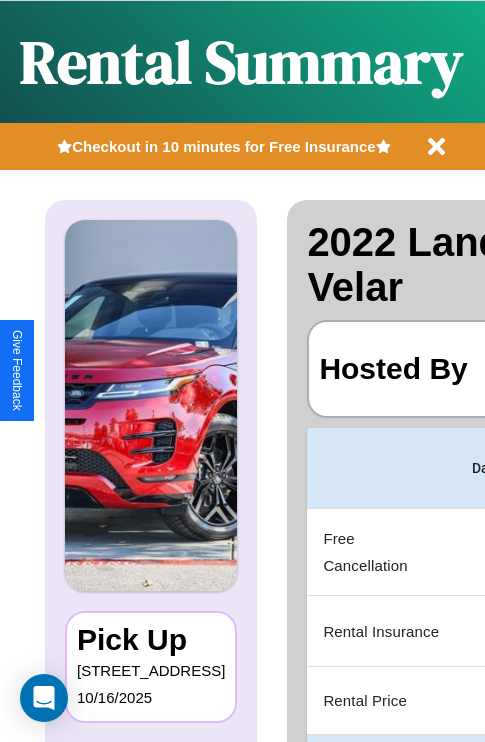 scroll, scrollTop: 0, scrollLeft: 383, axis: horizontal 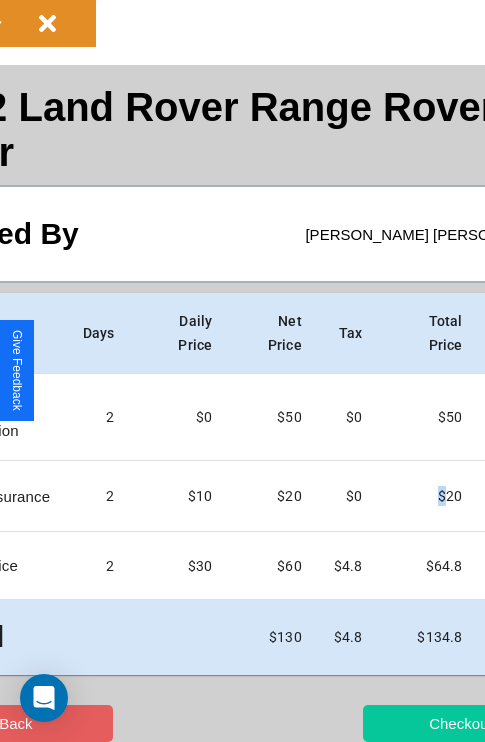 click on "Checkout" at bounding box center (460, 723) 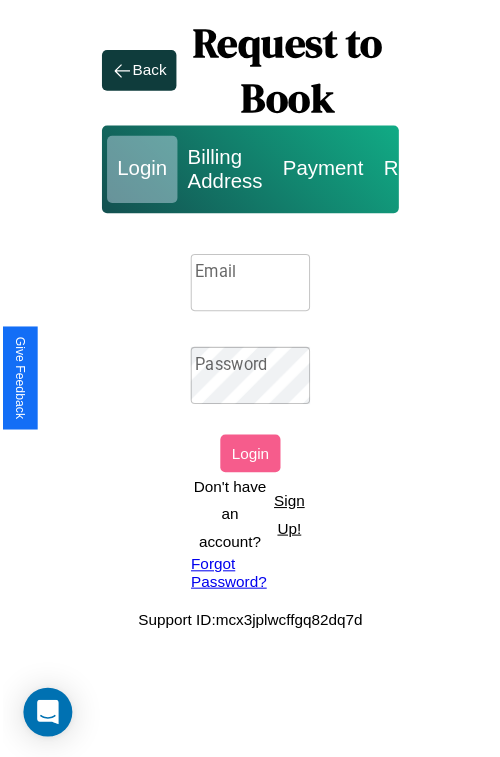 scroll, scrollTop: 0, scrollLeft: 0, axis: both 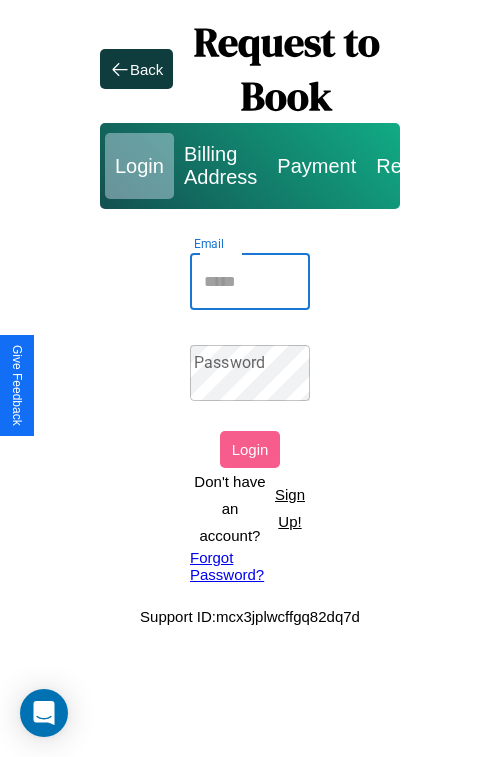 click on "Email" at bounding box center (250, 282) 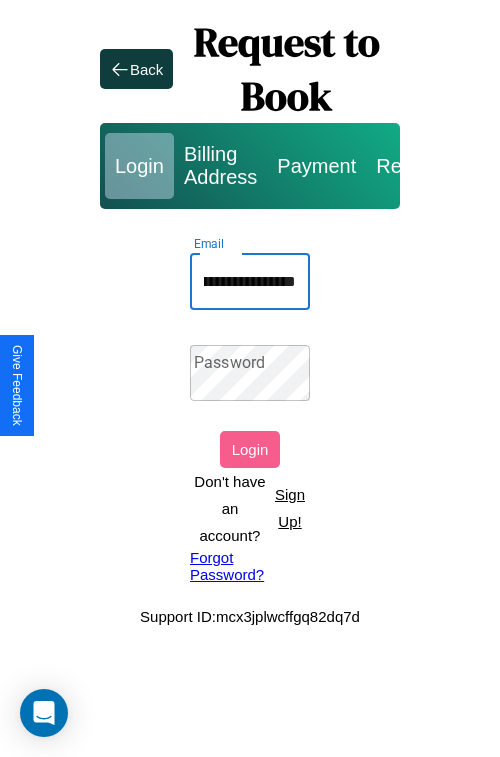 scroll, scrollTop: 0, scrollLeft: 109, axis: horizontal 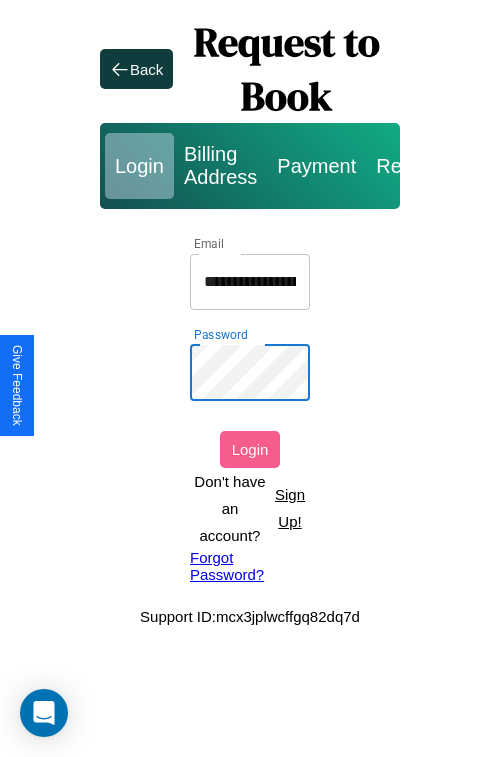 click on "Login" at bounding box center [250, 449] 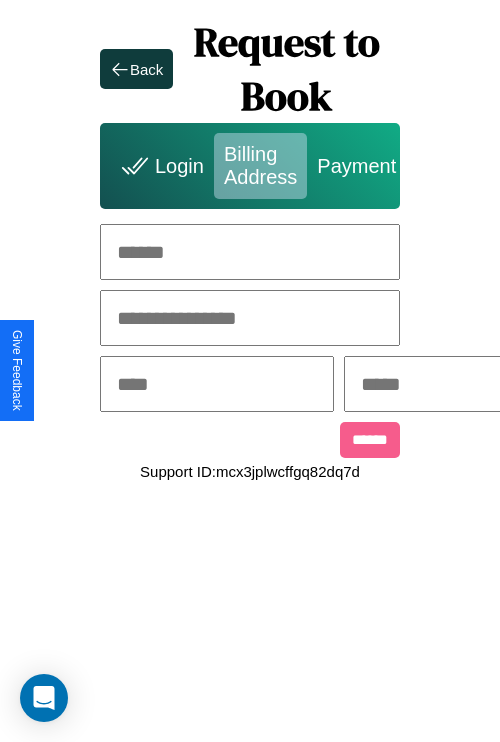 click at bounding box center [250, 252] 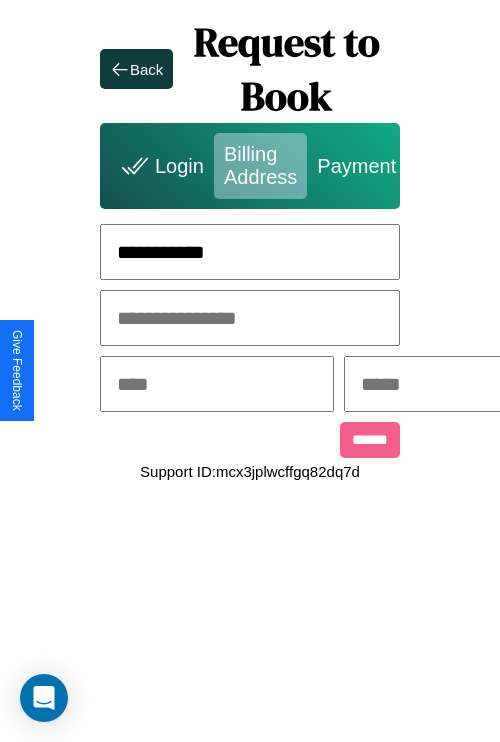 type on "**********" 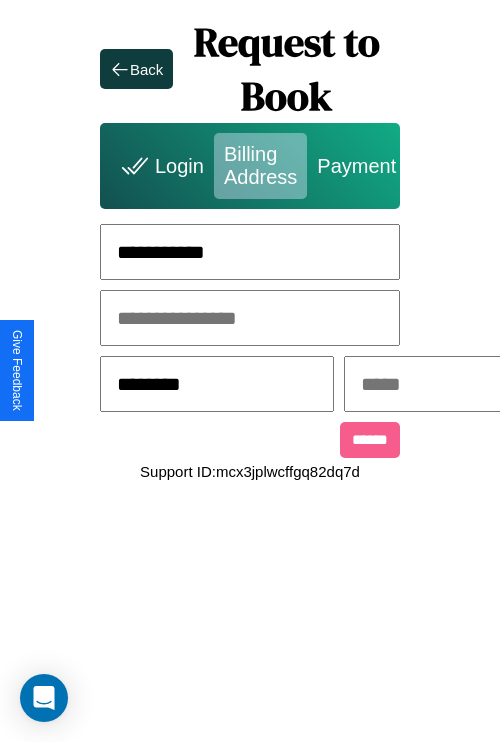 type on "********" 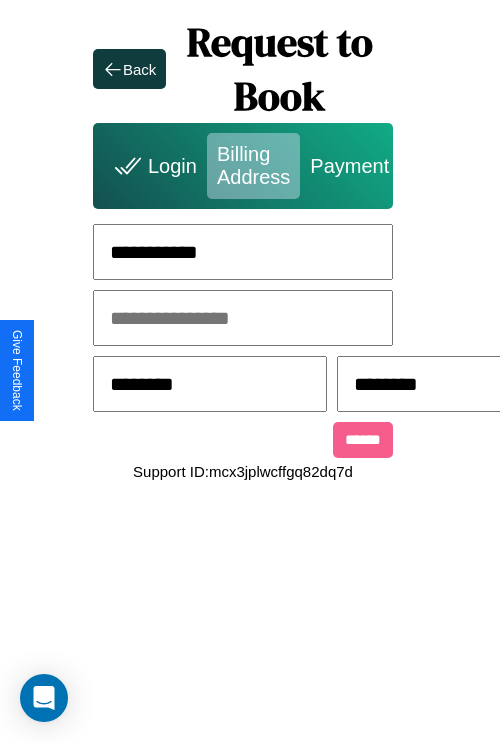 scroll, scrollTop: 0, scrollLeft: 517, axis: horizontal 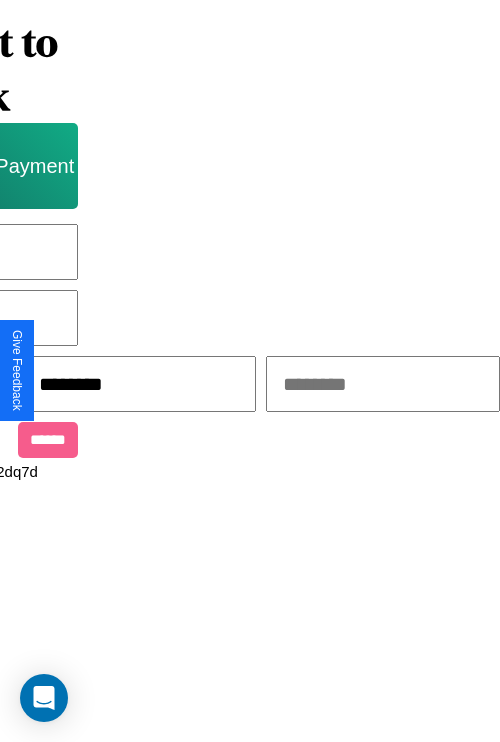 type on "********" 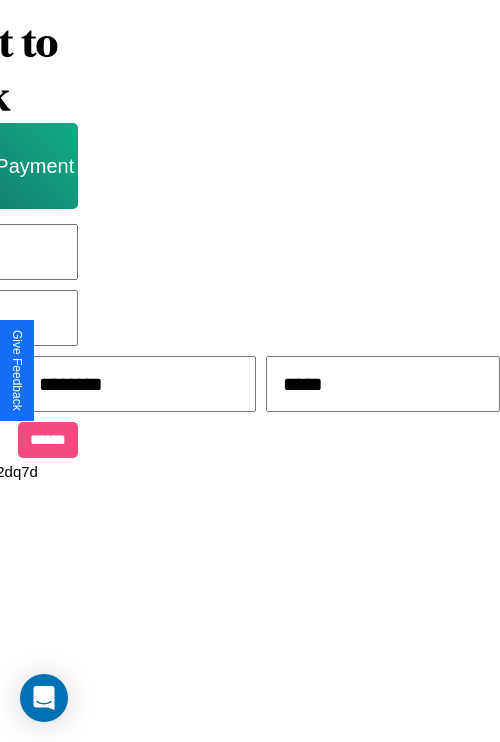 type on "*****" 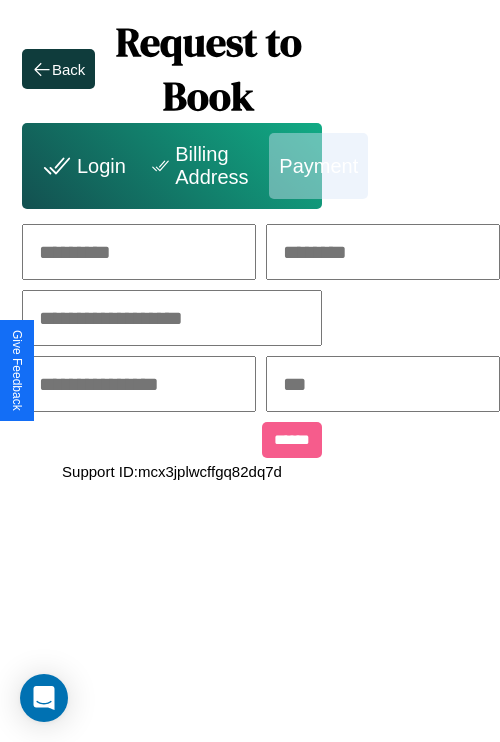 click at bounding box center [139, 252] 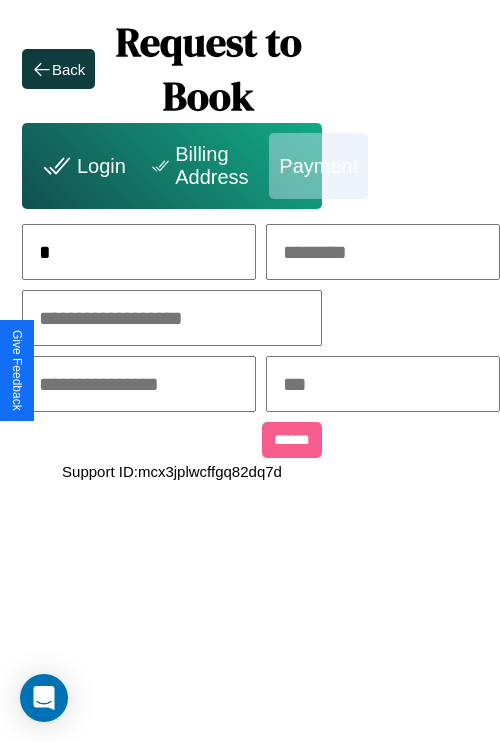 scroll, scrollTop: 0, scrollLeft: 130, axis: horizontal 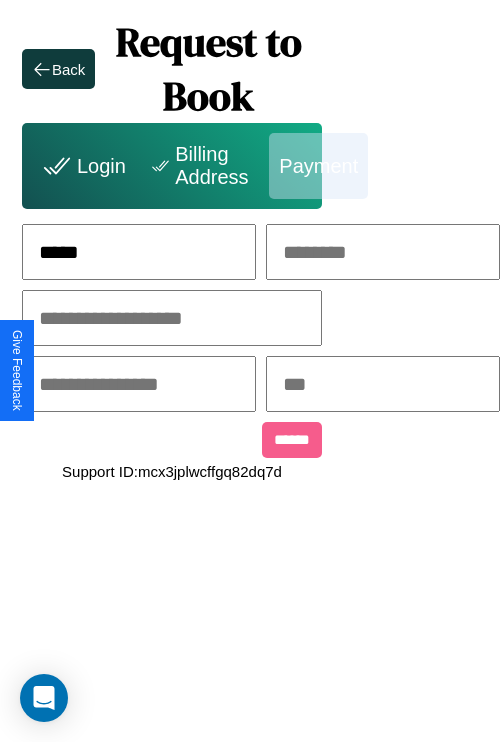 type on "*****" 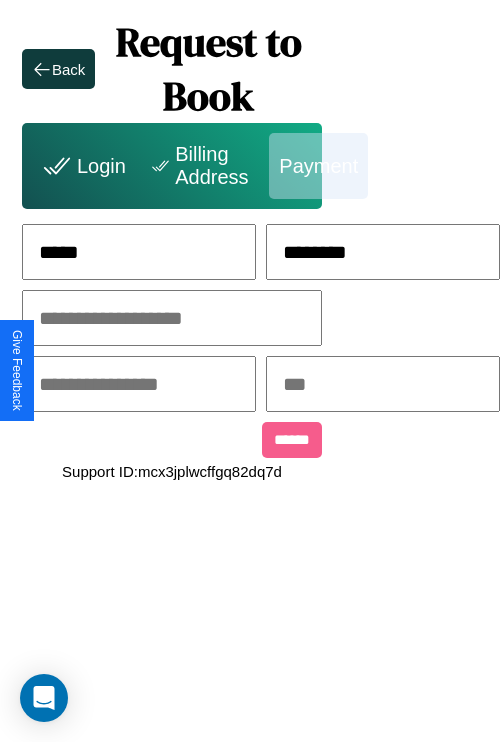 type on "********" 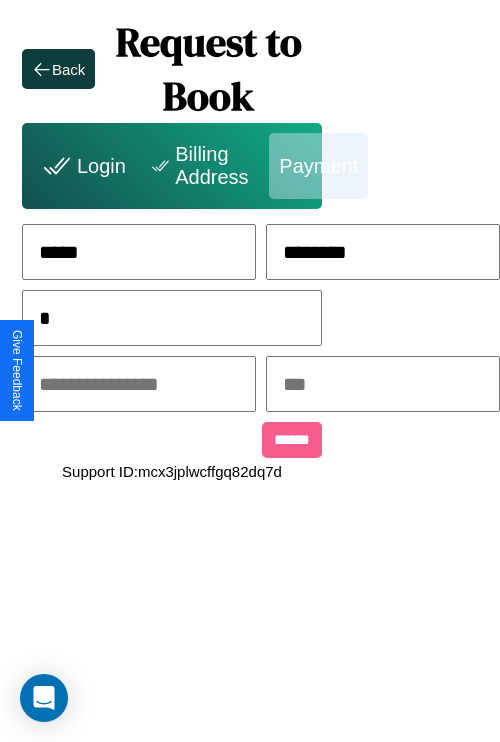 scroll, scrollTop: 0, scrollLeft: 128, axis: horizontal 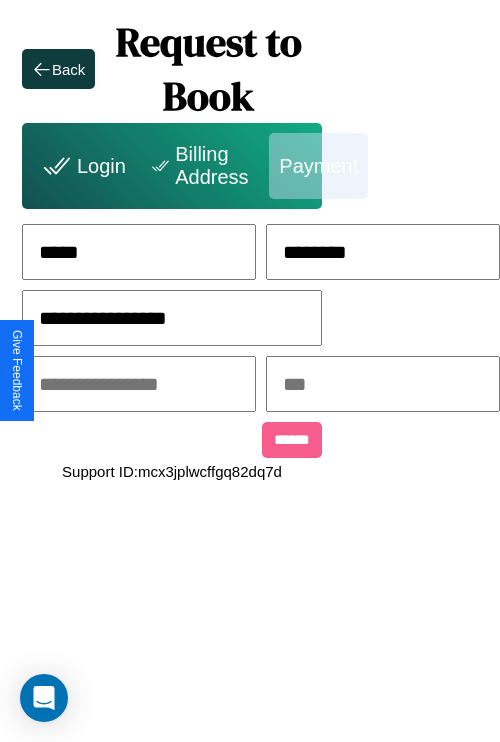 type on "**********" 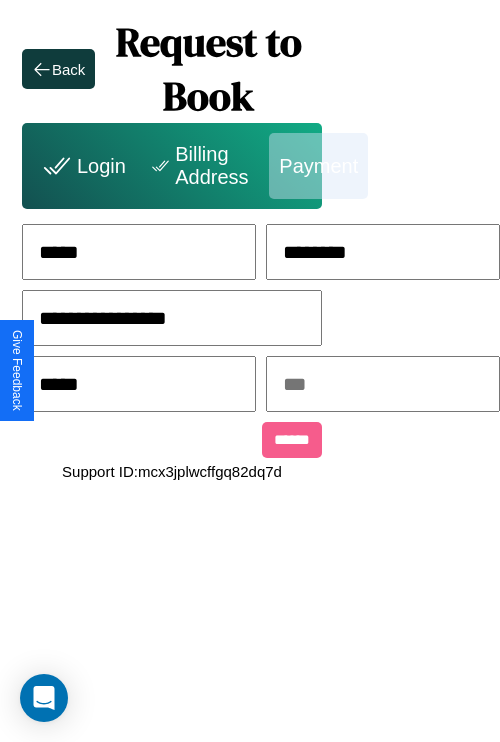 type on "*****" 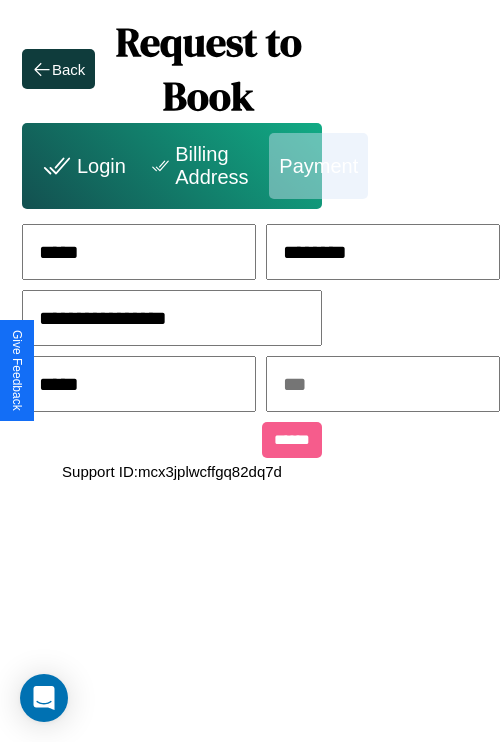 click at bounding box center [383, 384] 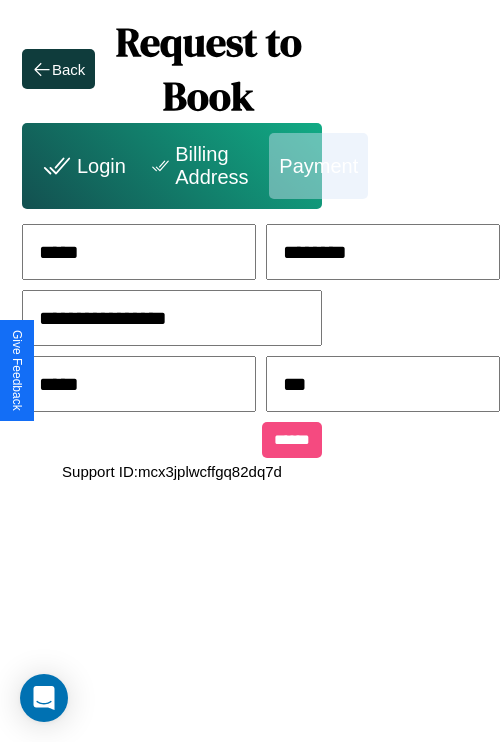 type on "***" 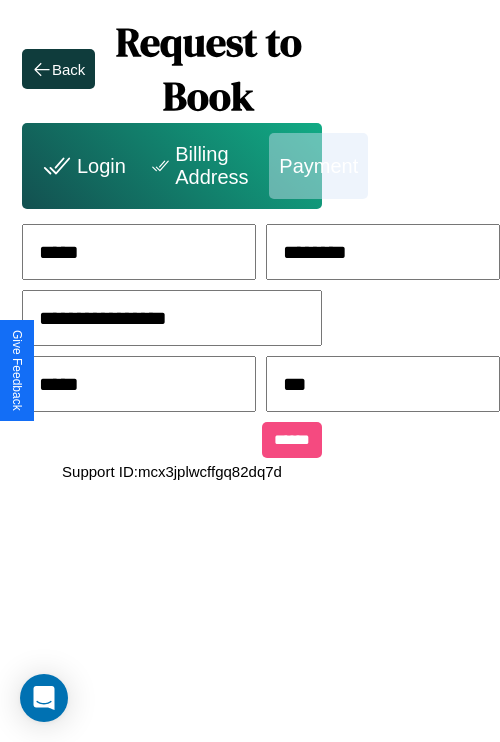 click on "******" at bounding box center (292, 440) 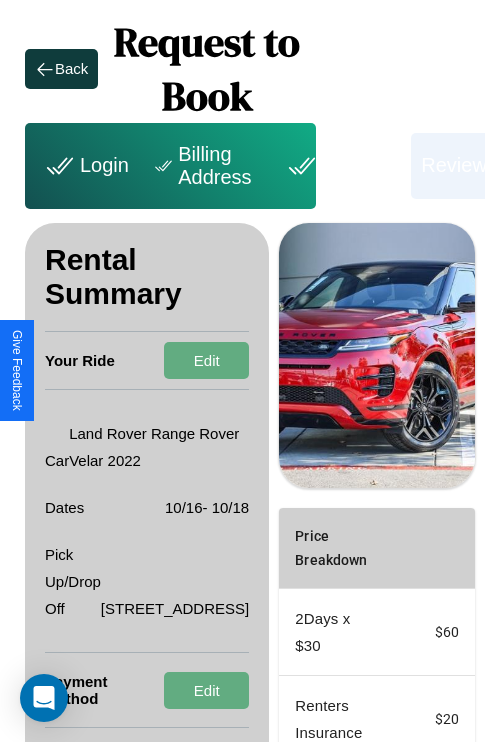 scroll, scrollTop: 355, scrollLeft: 72, axis: both 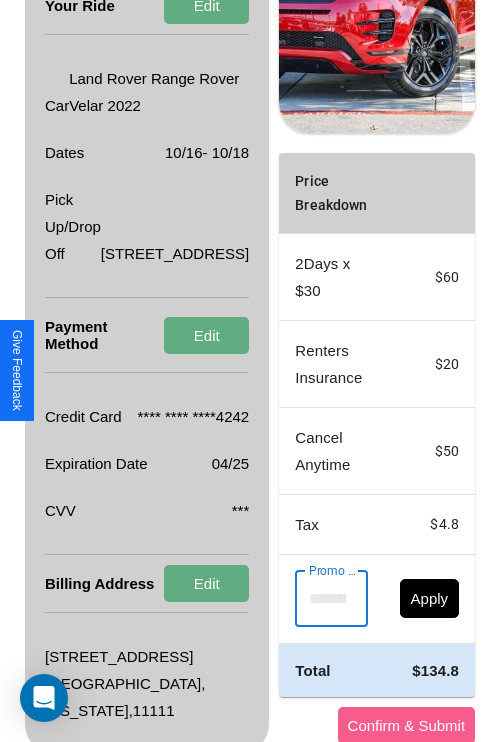 click on "Promo Code" at bounding box center (320, 599) 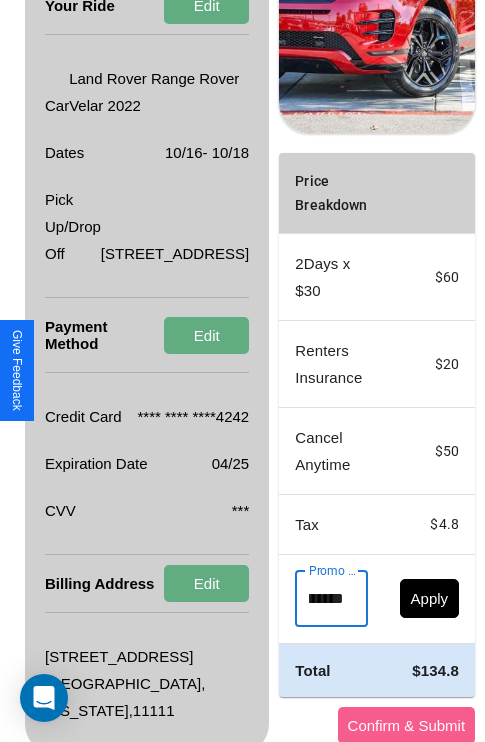 scroll, scrollTop: 0, scrollLeft: 71, axis: horizontal 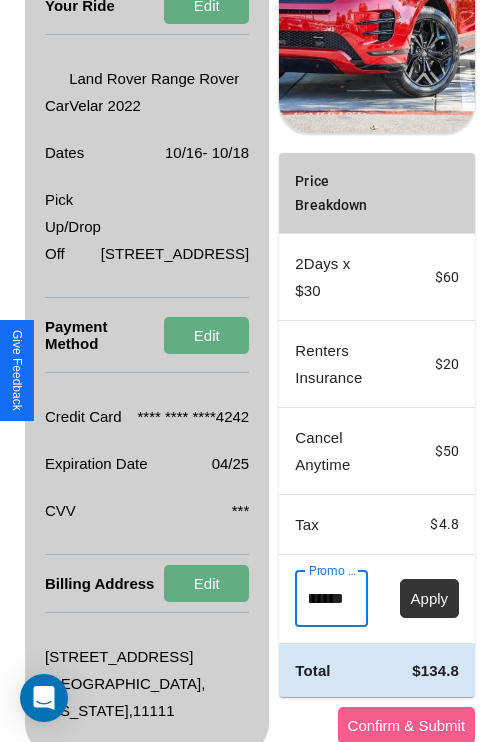 type on "**********" 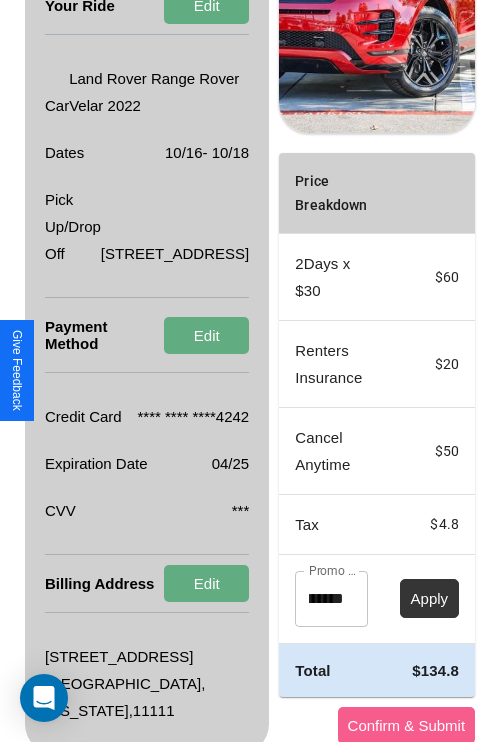 scroll, scrollTop: 0, scrollLeft: 0, axis: both 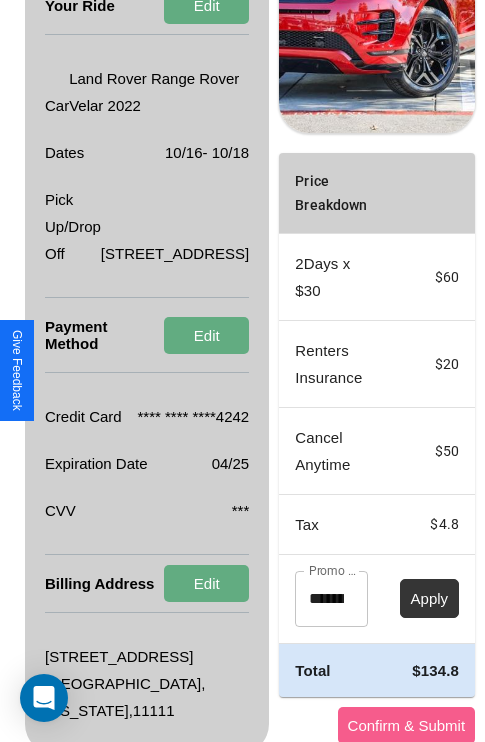 click on "Apply" at bounding box center (430, 598) 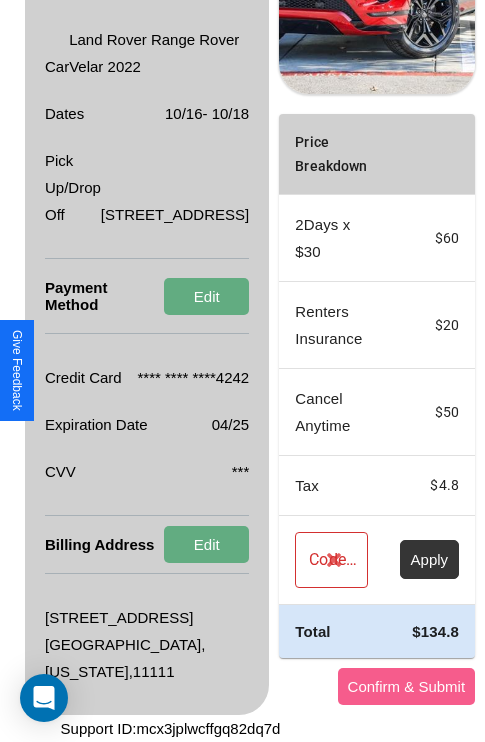 scroll, scrollTop: 509, scrollLeft: 72, axis: both 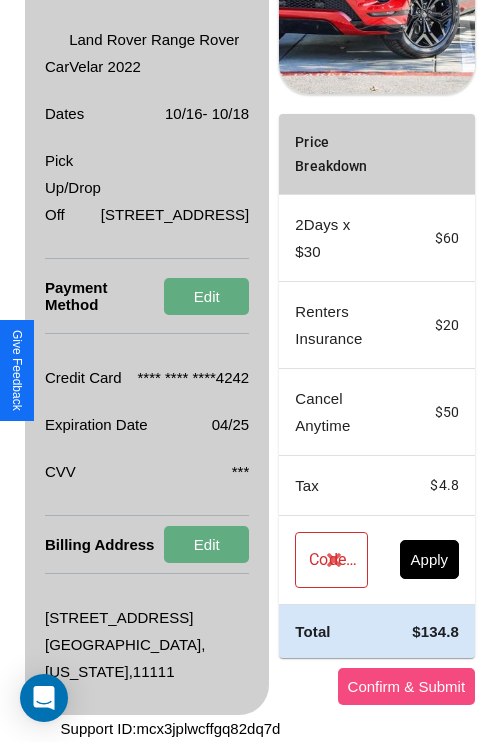 click on "Confirm & Submit" at bounding box center [407, 686] 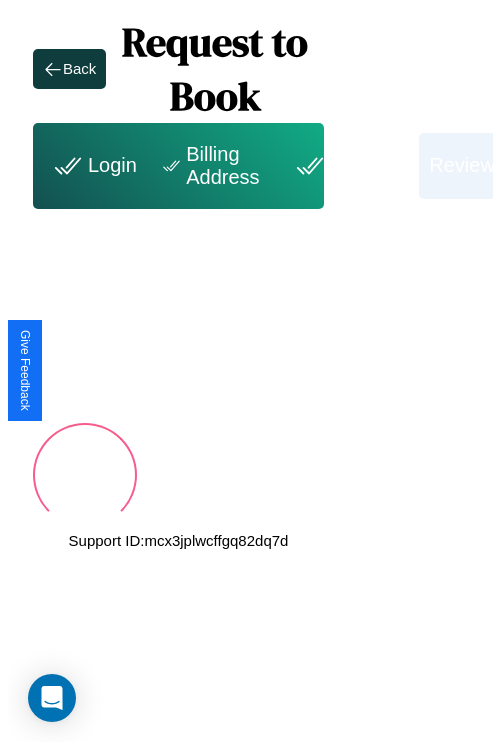 scroll, scrollTop: 0, scrollLeft: 72, axis: horizontal 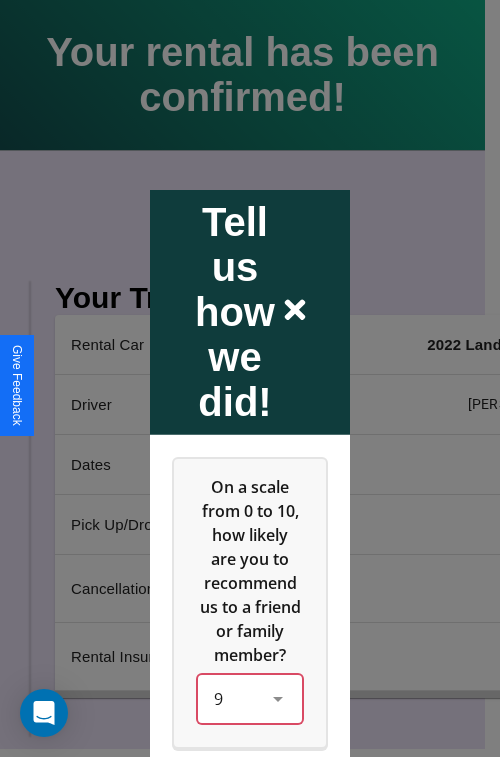 click on "9" at bounding box center (250, 698) 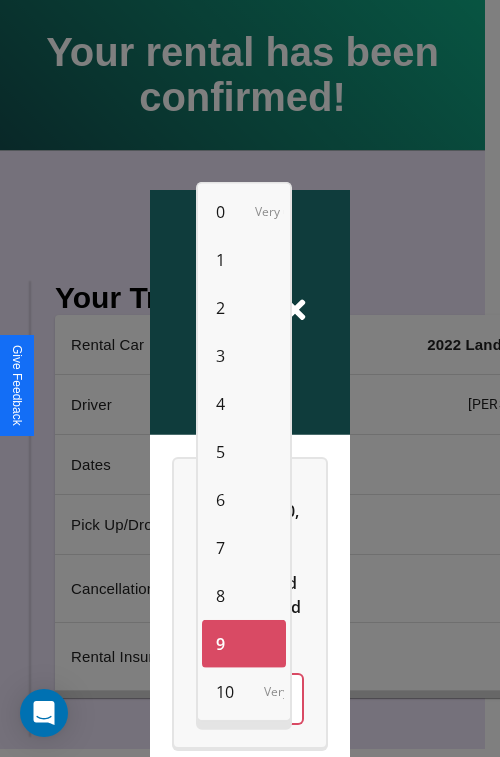click on "2" at bounding box center [220, 308] 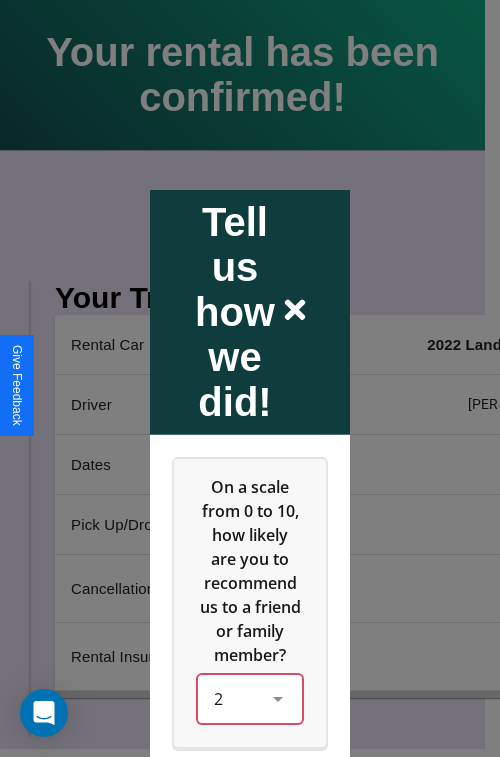 scroll, scrollTop: 334, scrollLeft: 0, axis: vertical 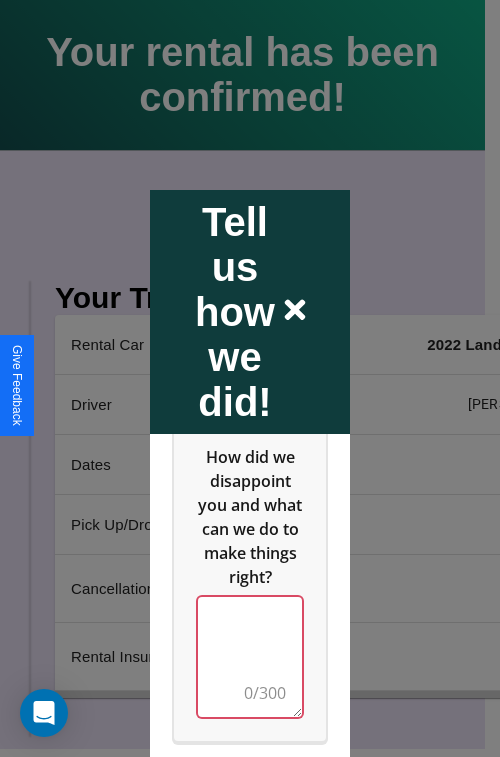 click at bounding box center (250, 656) 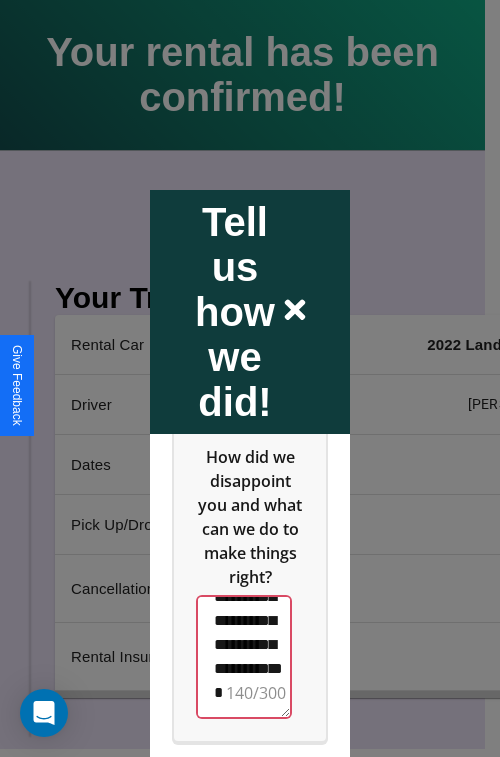 scroll, scrollTop: 564, scrollLeft: 0, axis: vertical 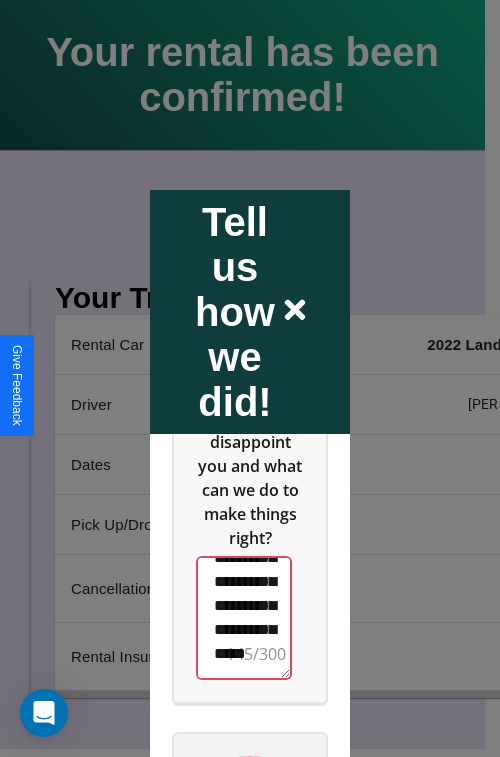 type on "**********" 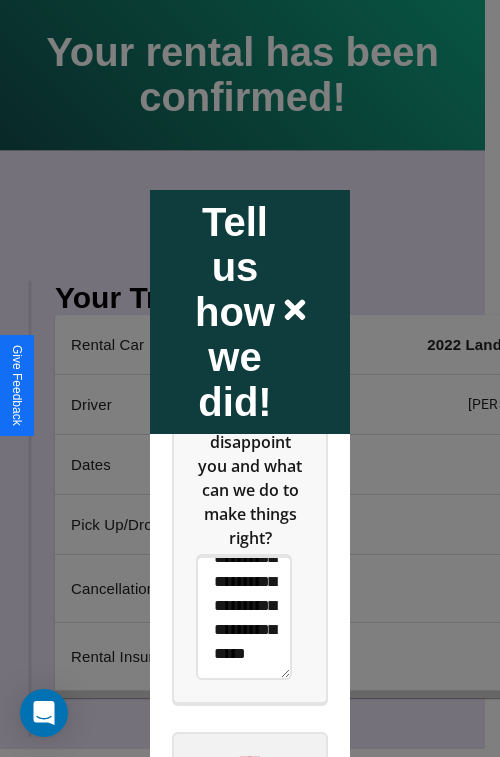 click on "****" at bounding box center (250, 761) 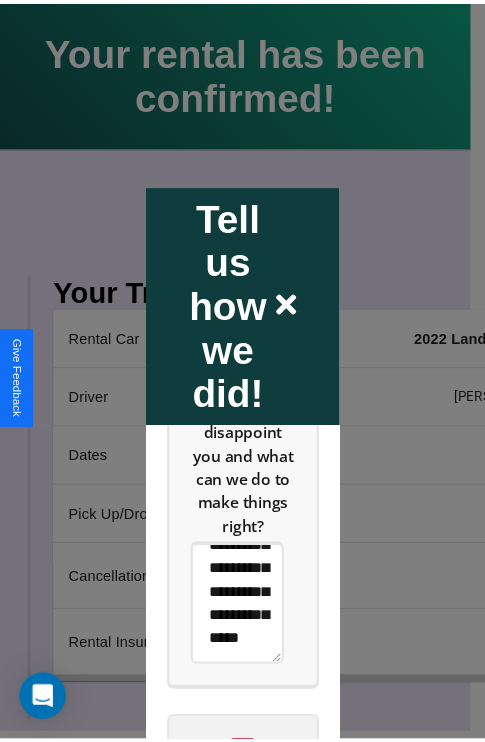 scroll, scrollTop: 0, scrollLeft: 0, axis: both 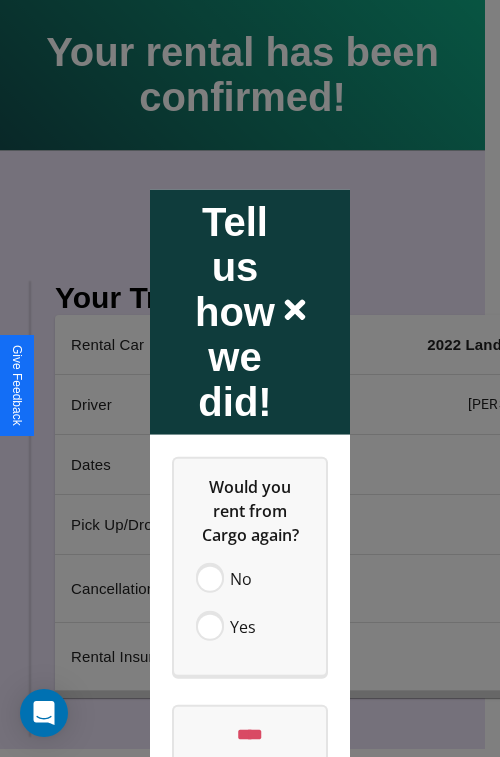 click at bounding box center [250, 378] 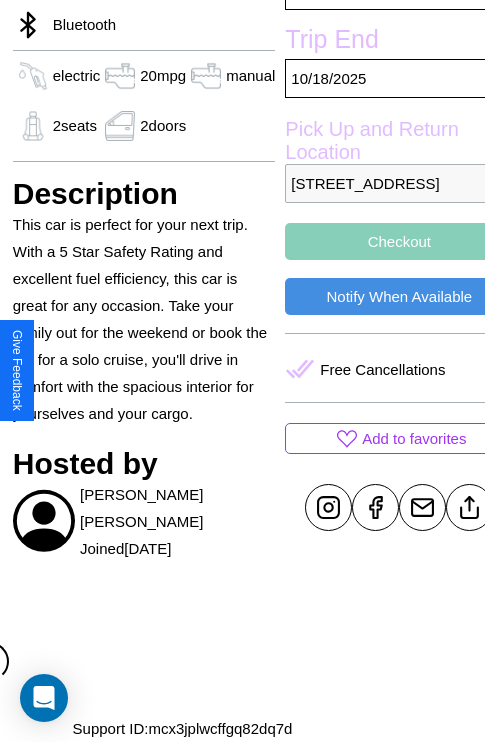 scroll, scrollTop: 612, scrollLeft: 60, axis: both 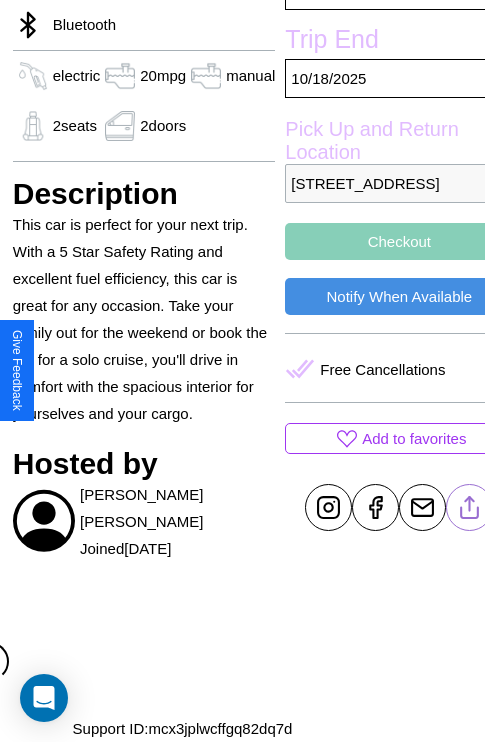 click 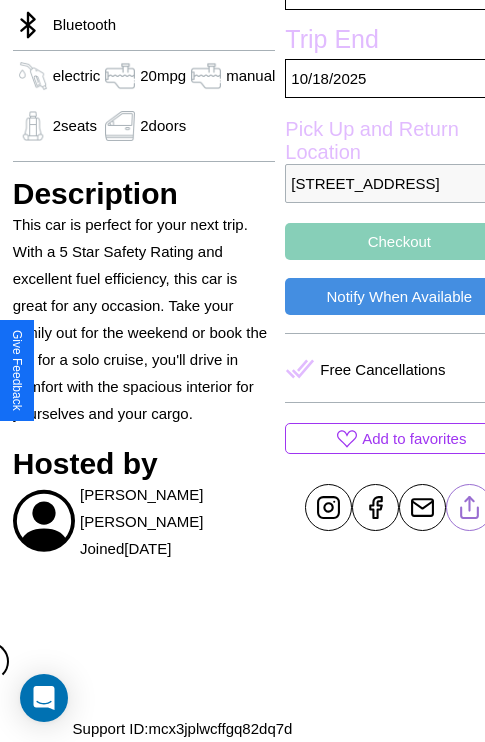 scroll, scrollTop: 499, scrollLeft: 80, axis: both 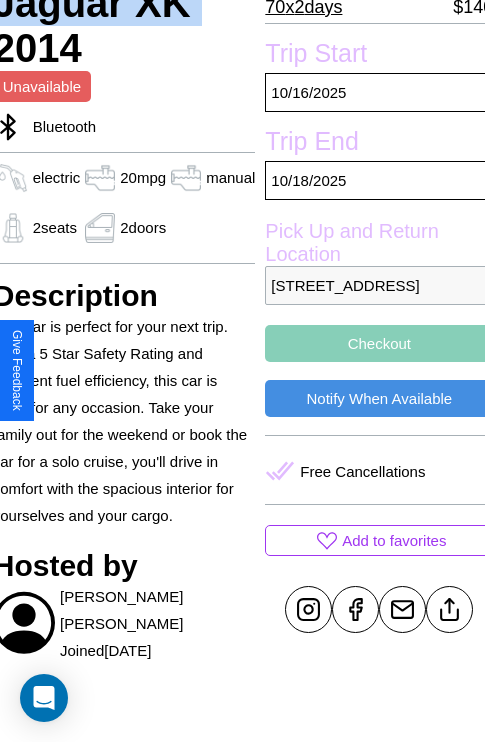 click on "Checkout" at bounding box center [379, 343] 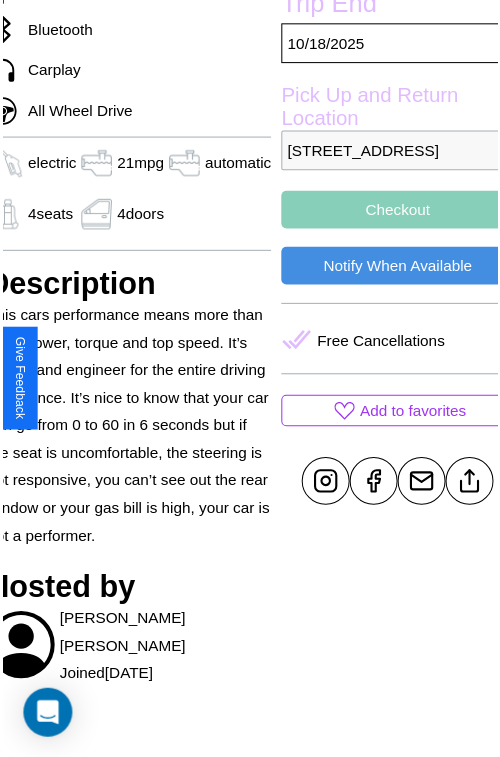scroll, scrollTop: 695, scrollLeft: 96, axis: both 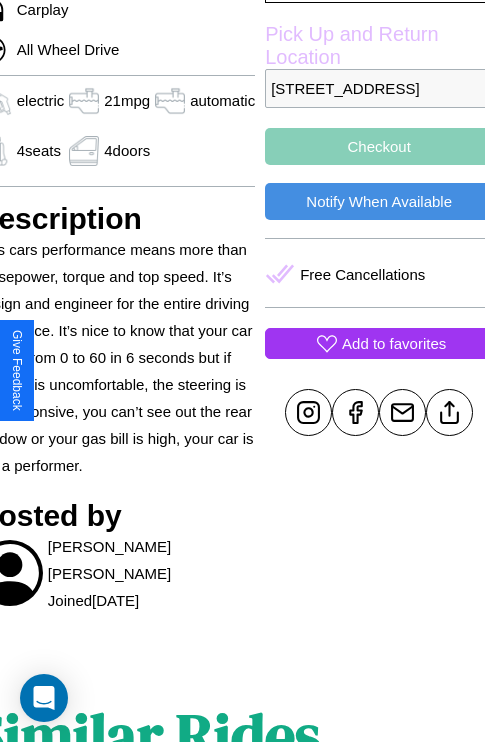 click on "Add to favorites" at bounding box center [394, 343] 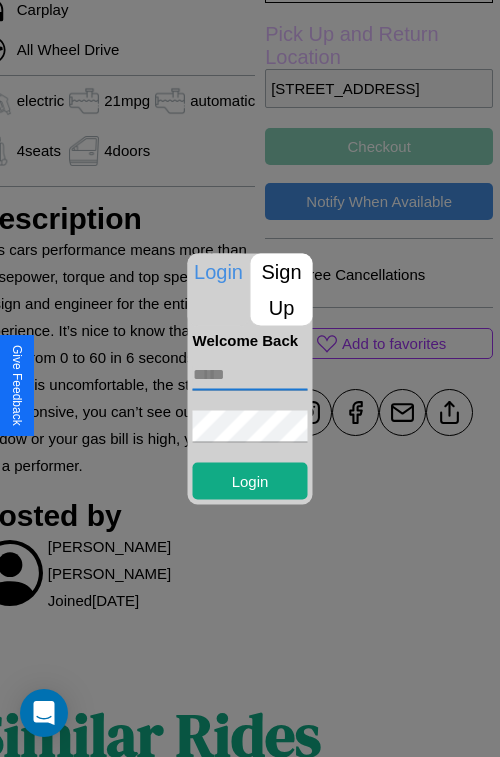 click at bounding box center [250, 374] 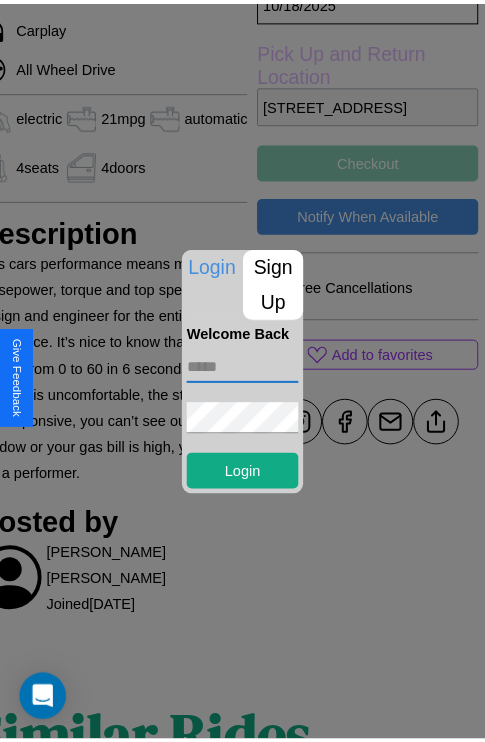 scroll, scrollTop: 490, scrollLeft: 96, axis: both 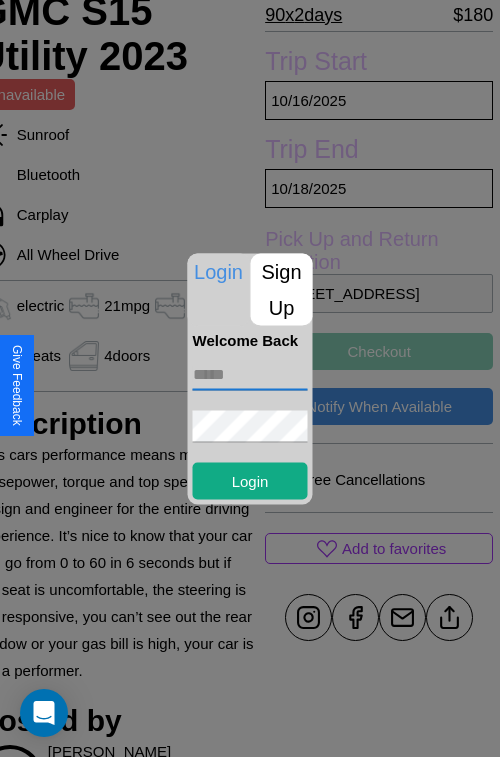 click at bounding box center [250, 378] 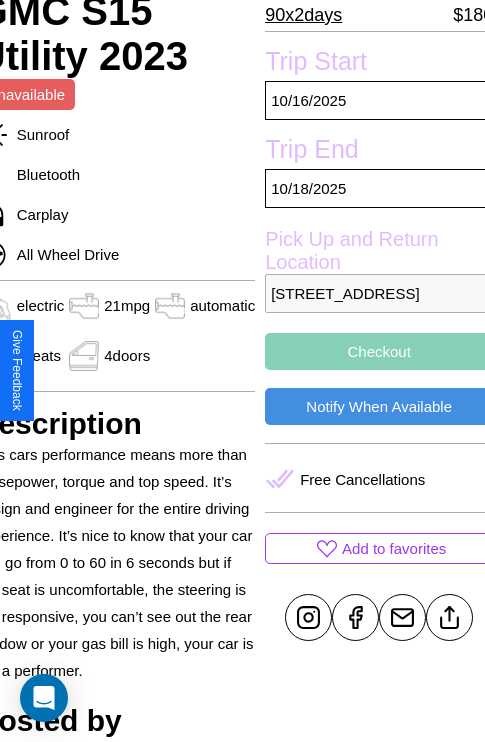 click on "Checkout" at bounding box center [379, 351] 